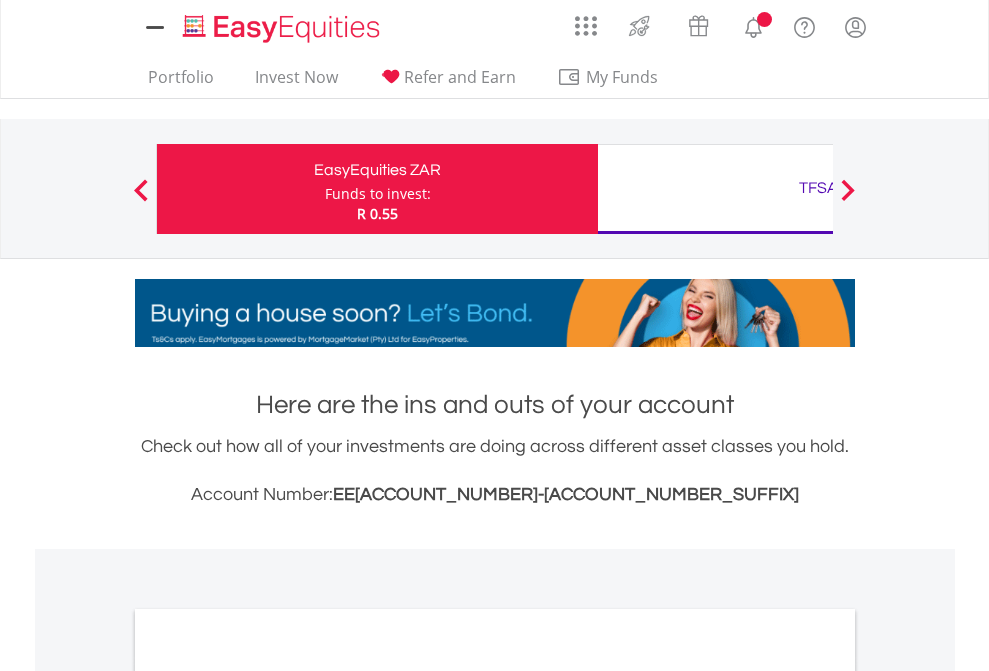 scroll, scrollTop: 0, scrollLeft: 0, axis: both 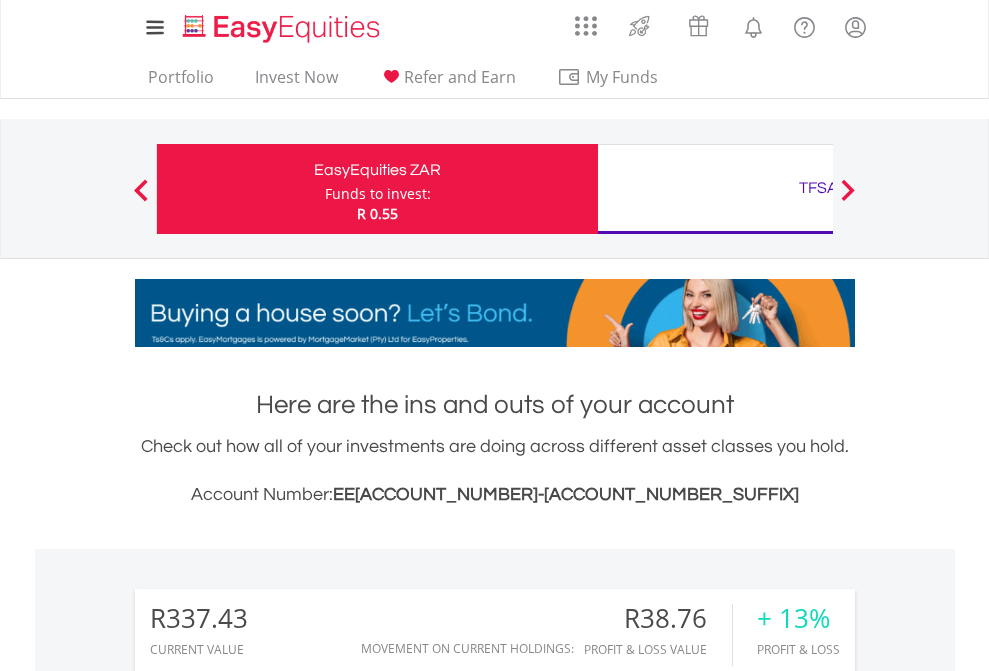 click on "Funds to invest:" at bounding box center [378, 194] 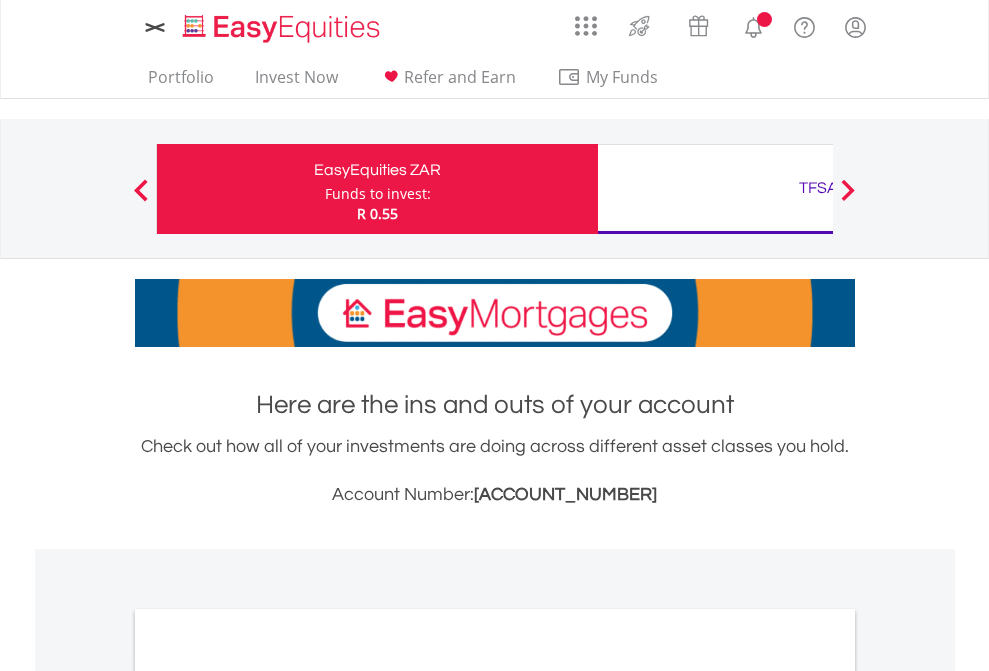scroll, scrollTop: 0, scrollLeft: 0, axis: both 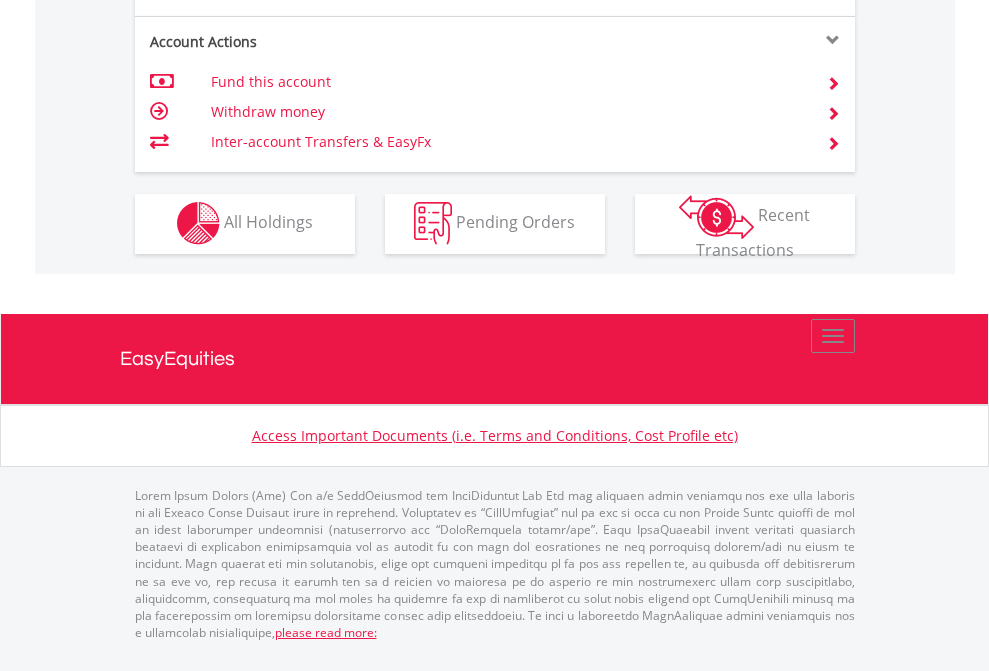 click on "Investment types" at bounding box center [706, -337] 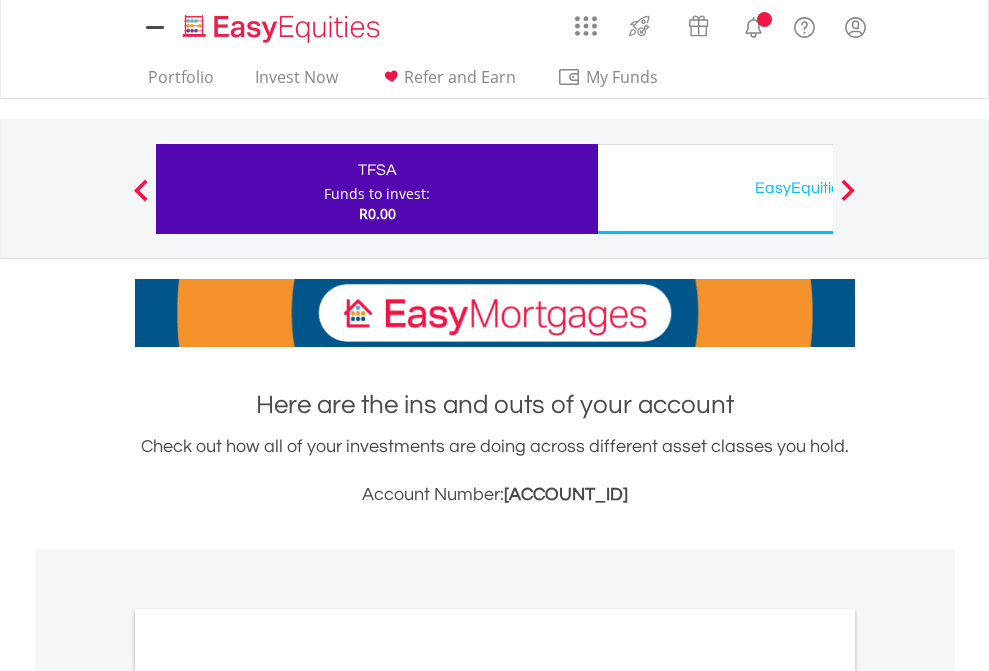 scroll, scrollTop: 0, scrollLeft: 0, axis: both 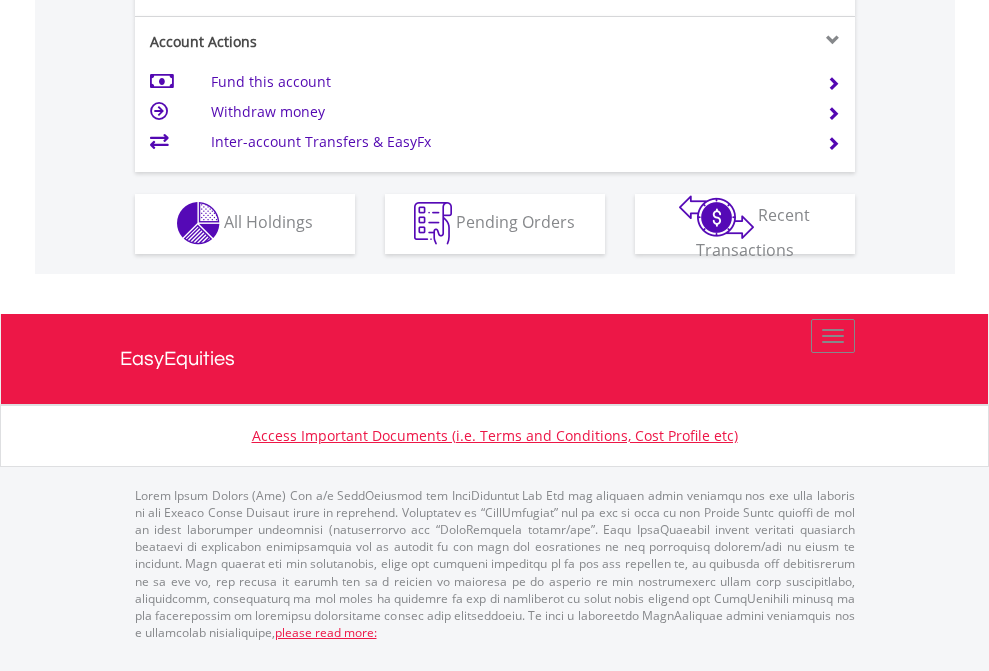 click on "Investment types" at bounding box center [706, -353] 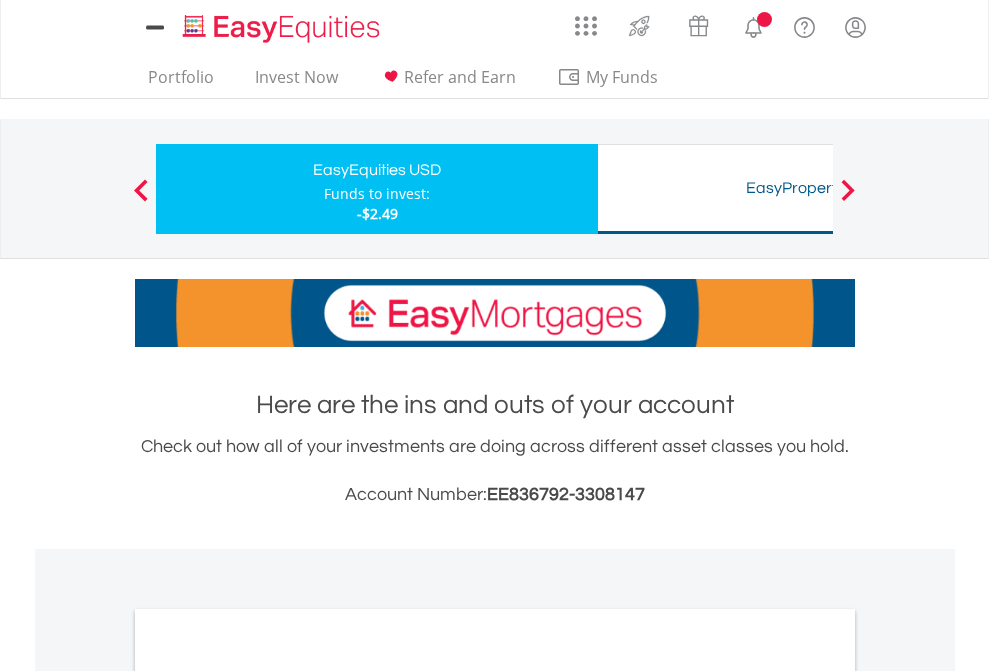 scroll, scrollTop: 0, scrollLeft: 0, axis: both 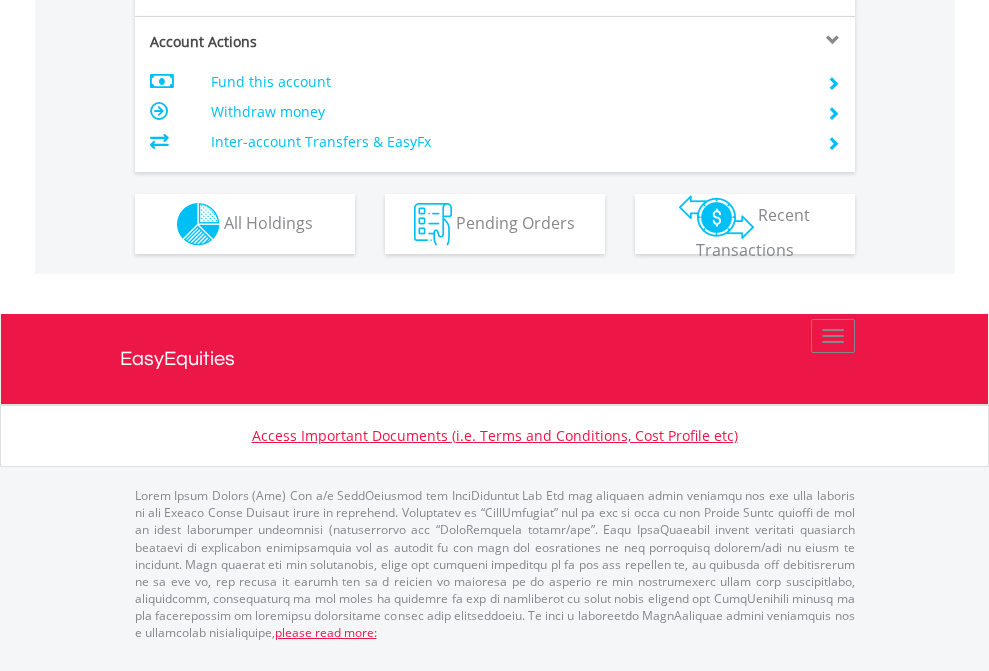 click on "Investment types" at bounding box center (706, -337) 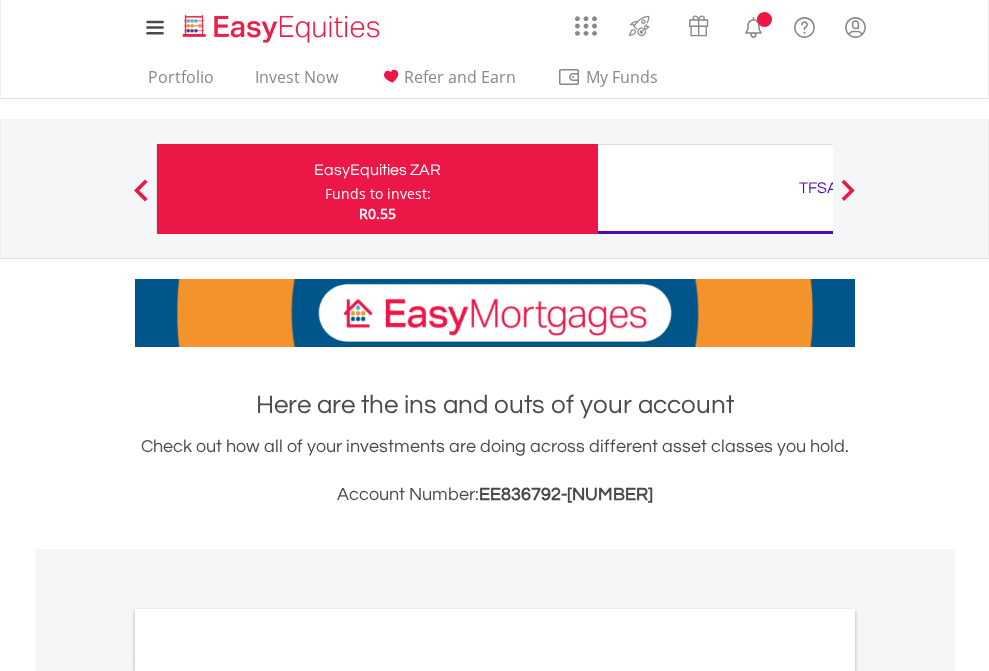 scroll, scrollTop: 0, scrollLeft: 0, axis: both 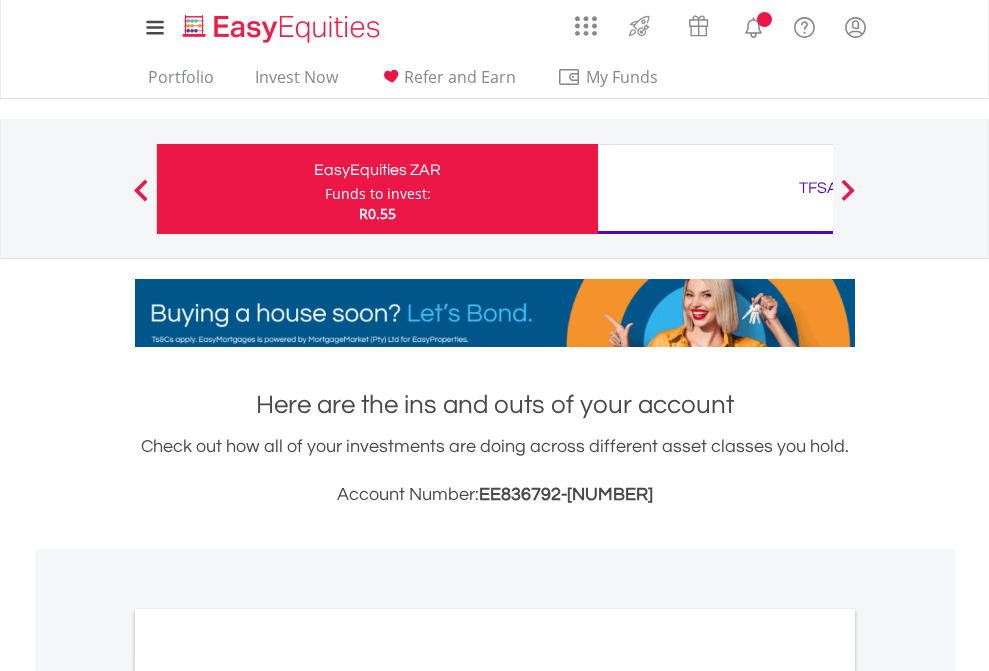 click on "All Holdings" at bounding box center [268, 1096] 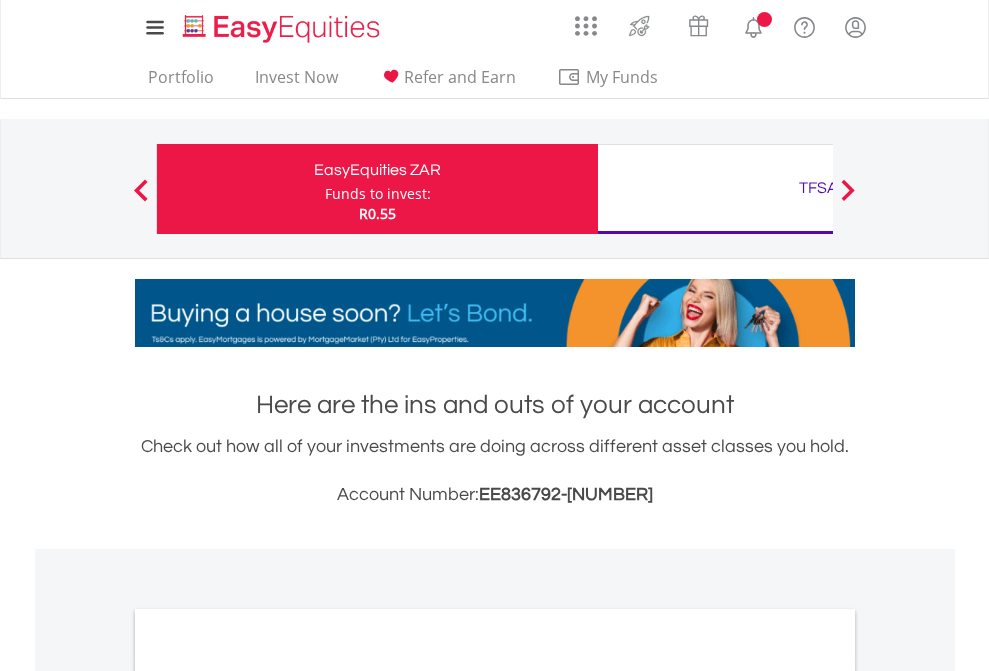 scroll, scrollTop: 1202, scrollLeft: 0, axis: vertical 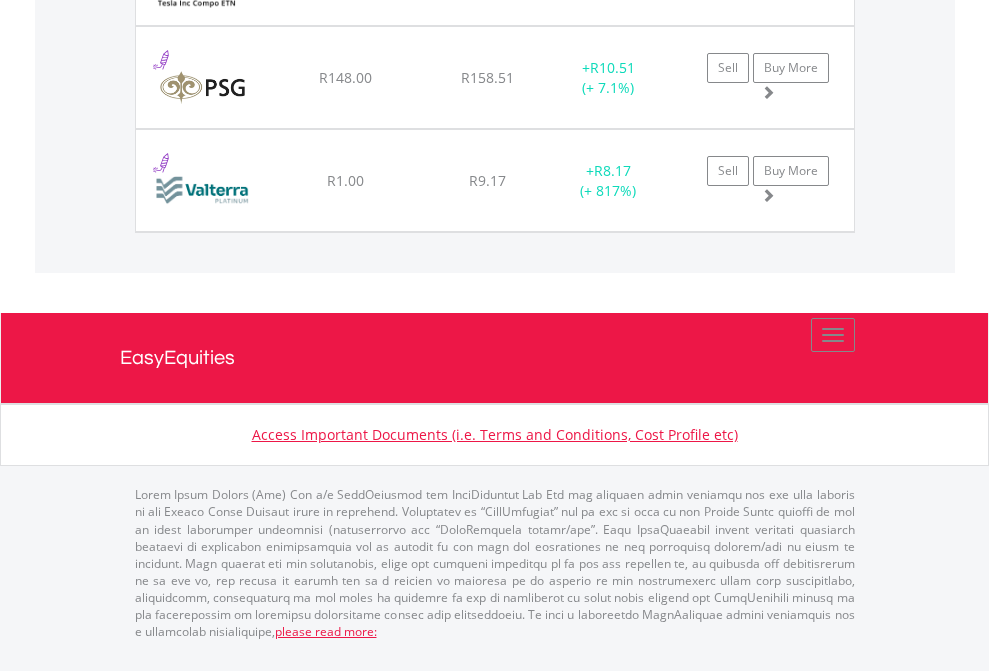click on "TFSA" at bounding box center (818, -1934) 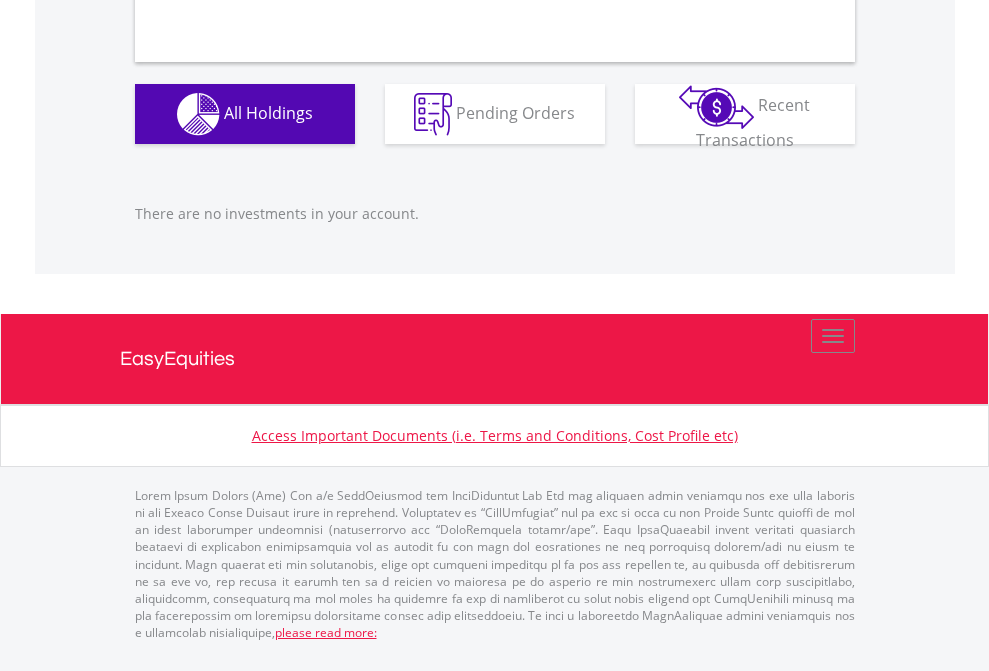 scroll, scrollTop: 1980, scrollLeft: 0, axis: vertical 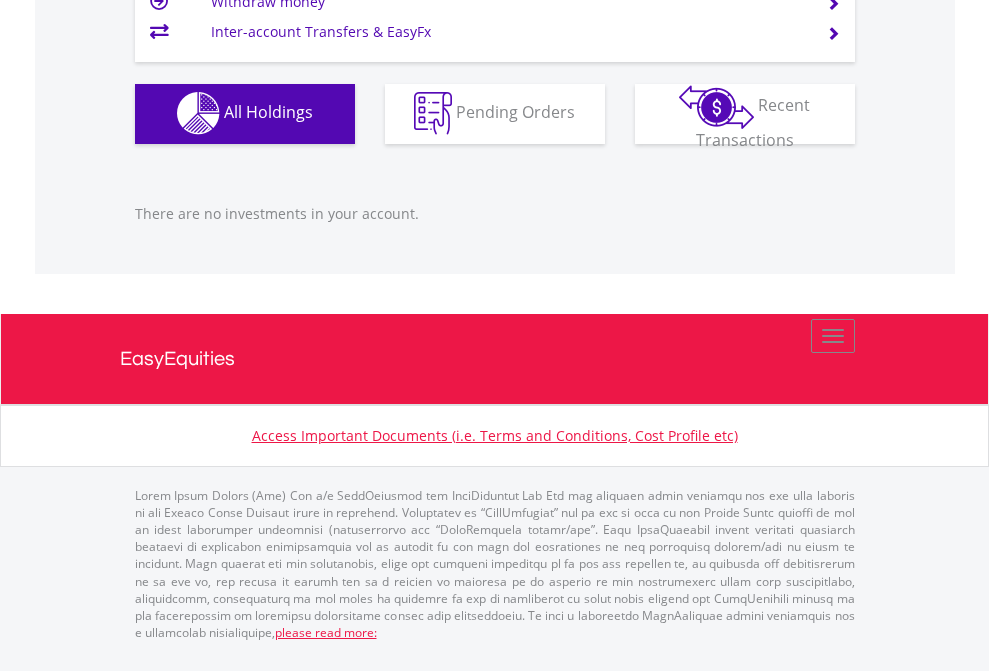 click on "EasyEquities USD" at bounding box center [818, -1142] 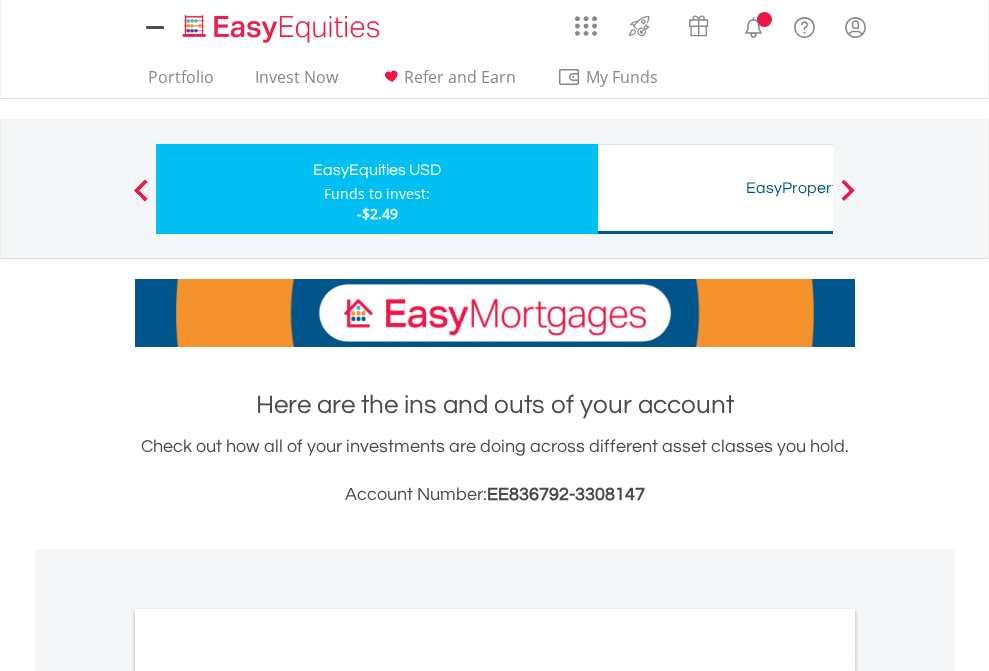 scroll, scrollTop: 0, scrollLeft: 0, axis: both 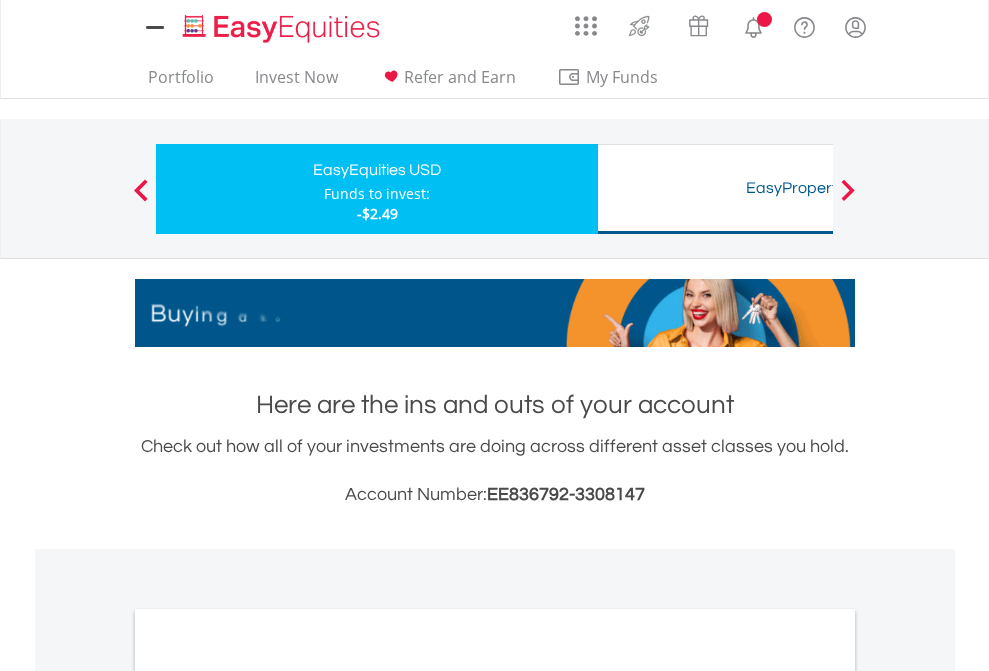 click on "All Holdings" at bounding box center (268, 1096) 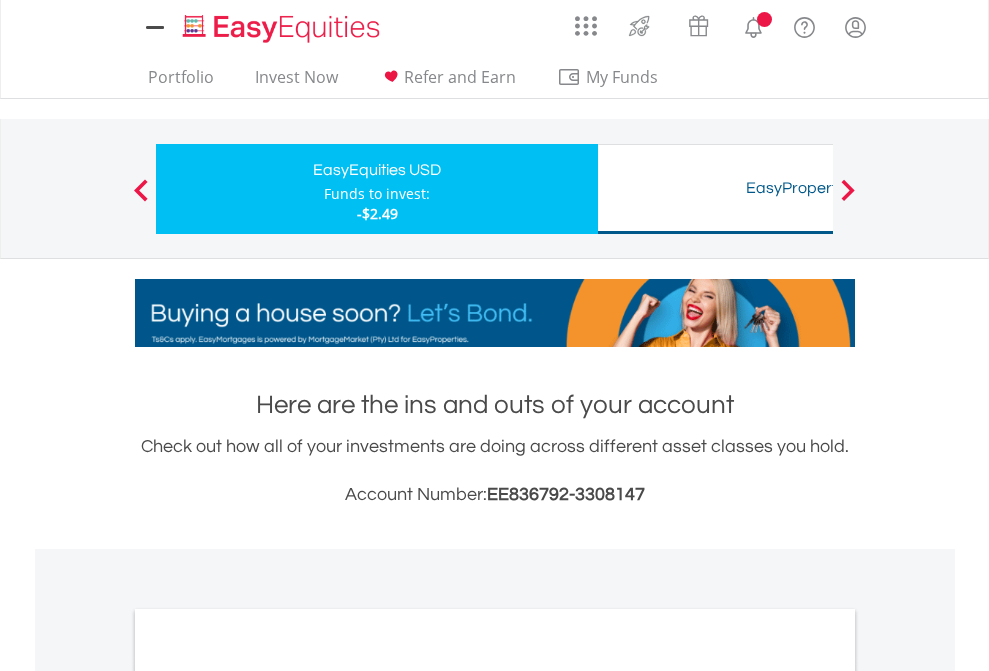 scroll, scrollTop: 1202, scrollLeft: 0, axis: vertical 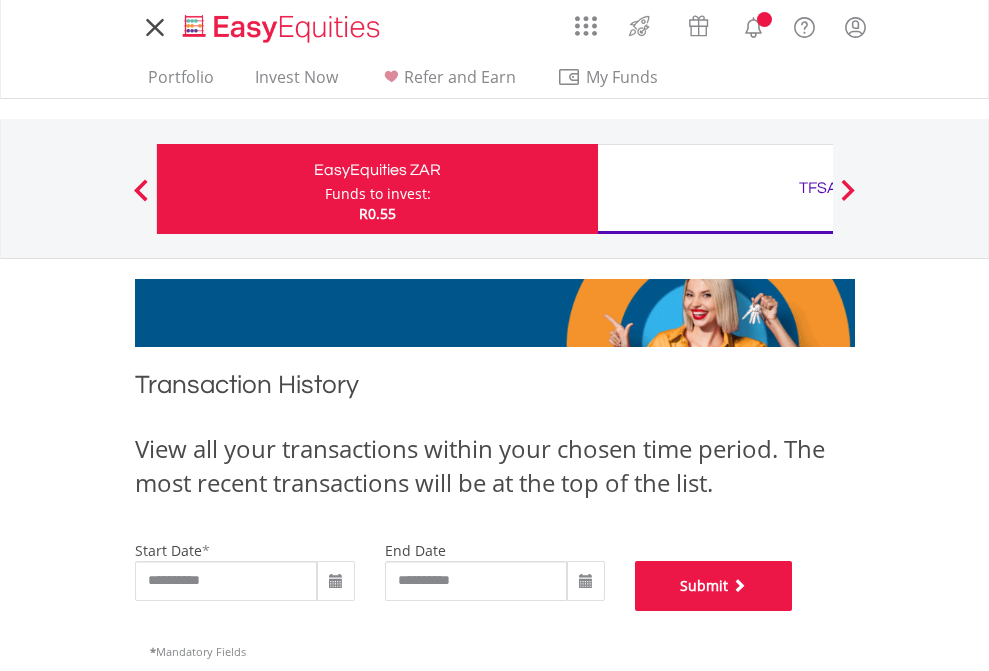 click on "Submit" at bounding box center [714, 586] 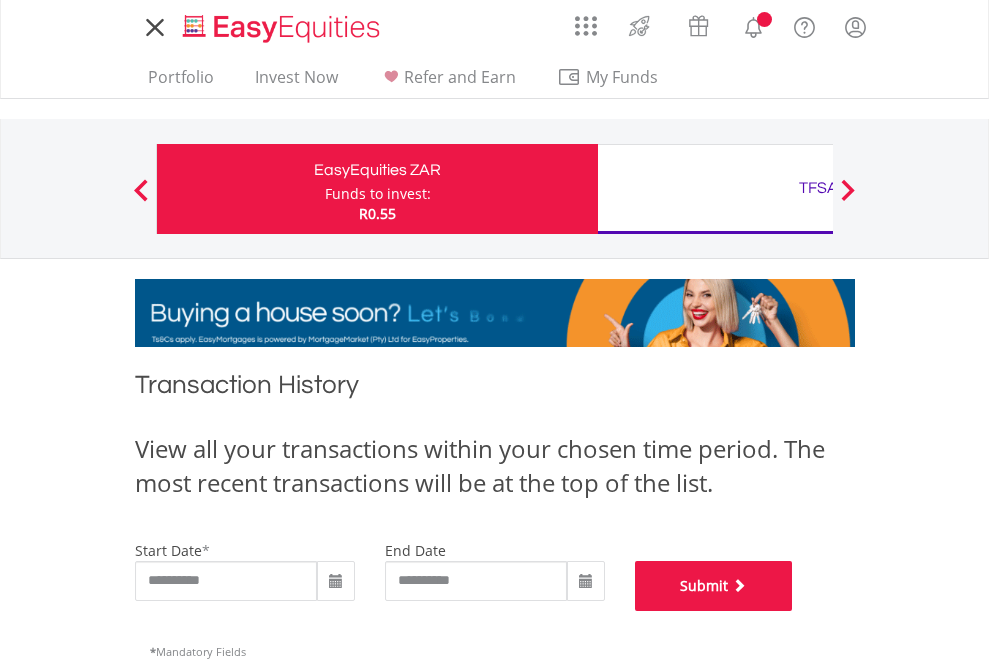 scroll, scrollTop: 811, scrollLeft: 0, axis: vertical 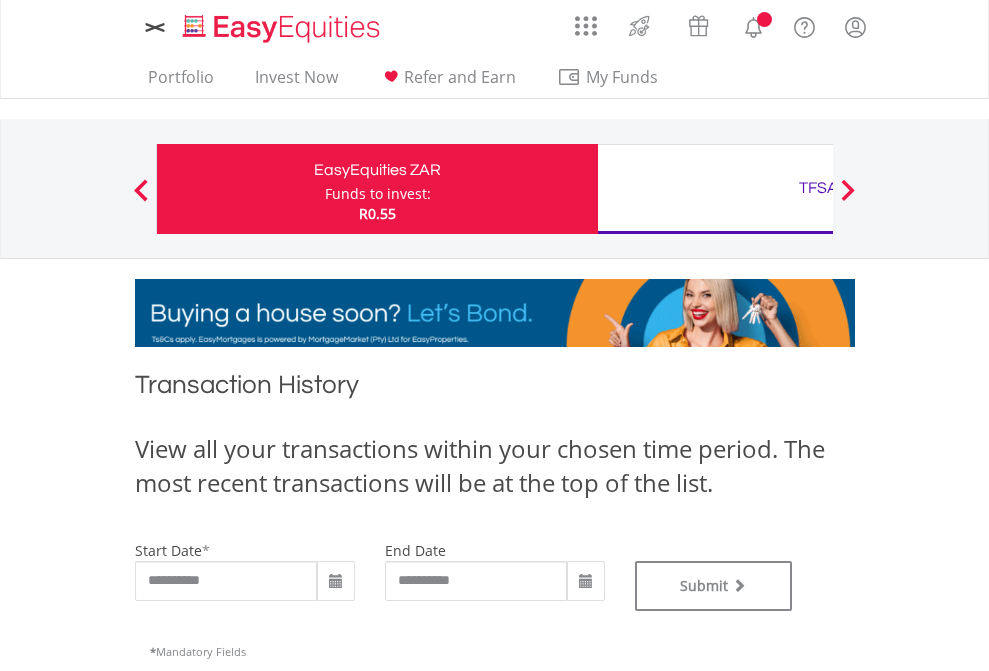 click on "TFSA" at bounding box center (818, 188) 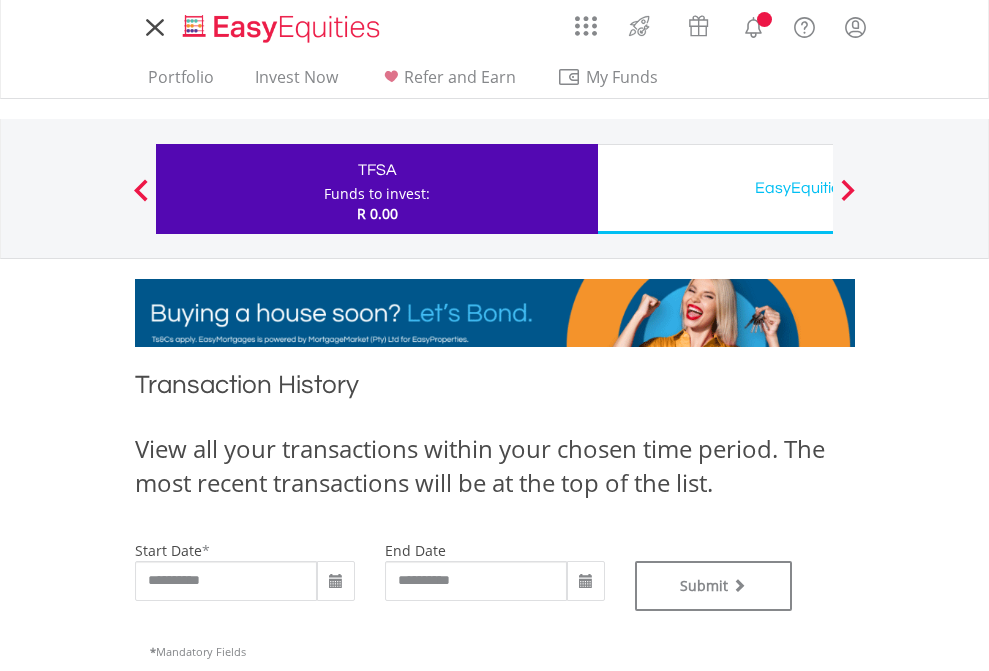 scroll, scrollTop: 0, scrollLeft: 0, axis: both 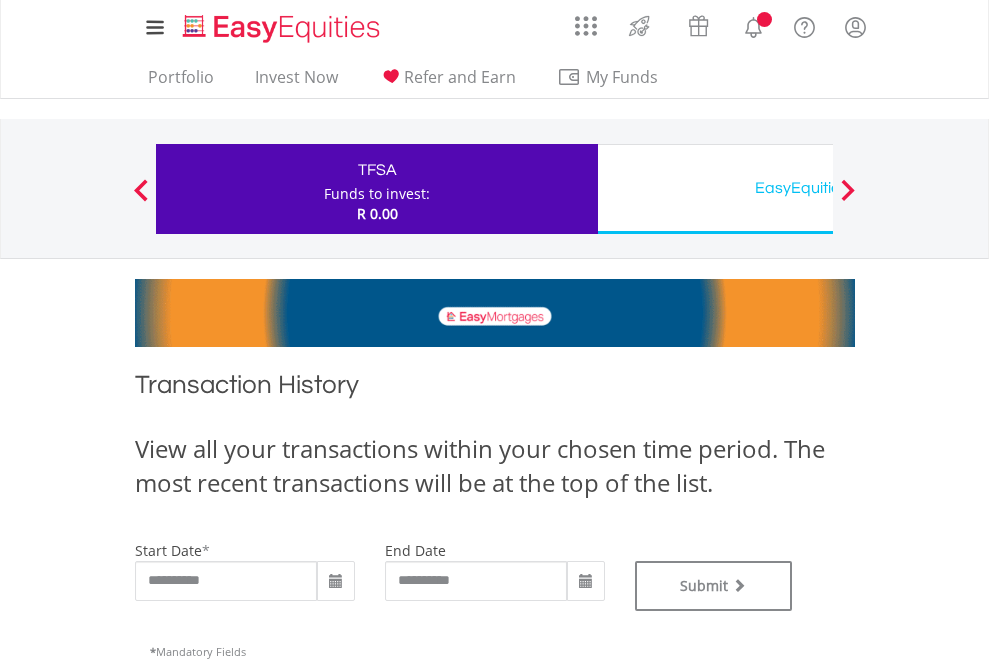type on "**********" 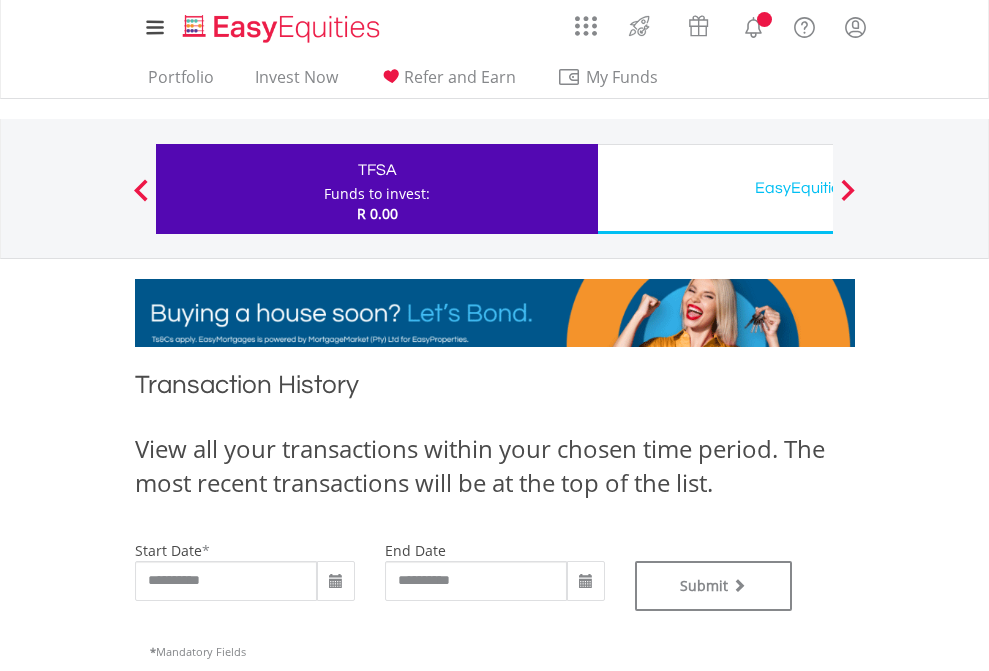 type on "**********" 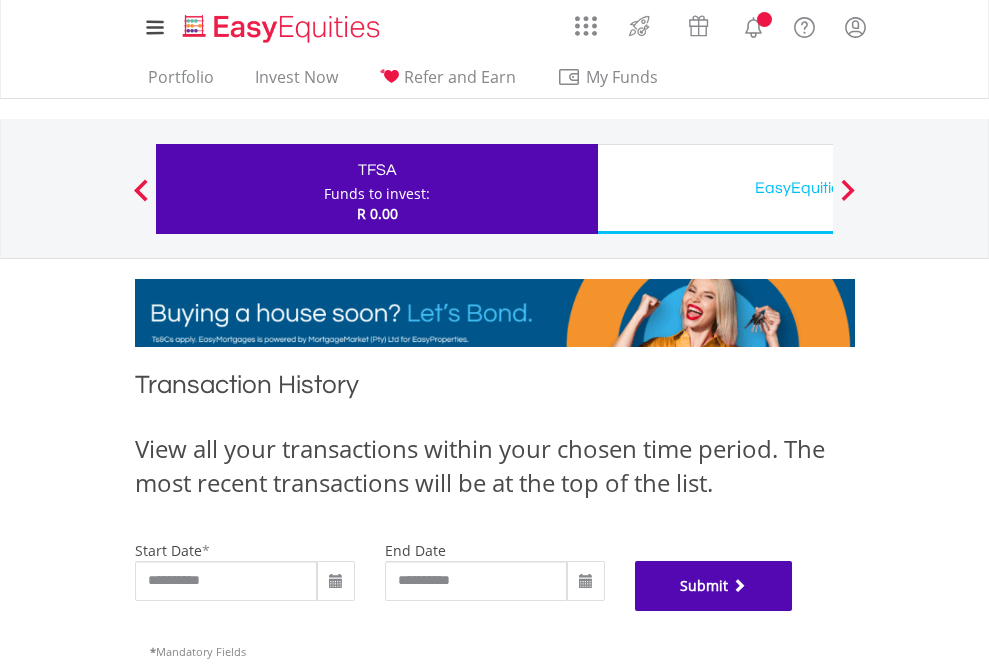click on "Submit" at bounding box center [714, 586] 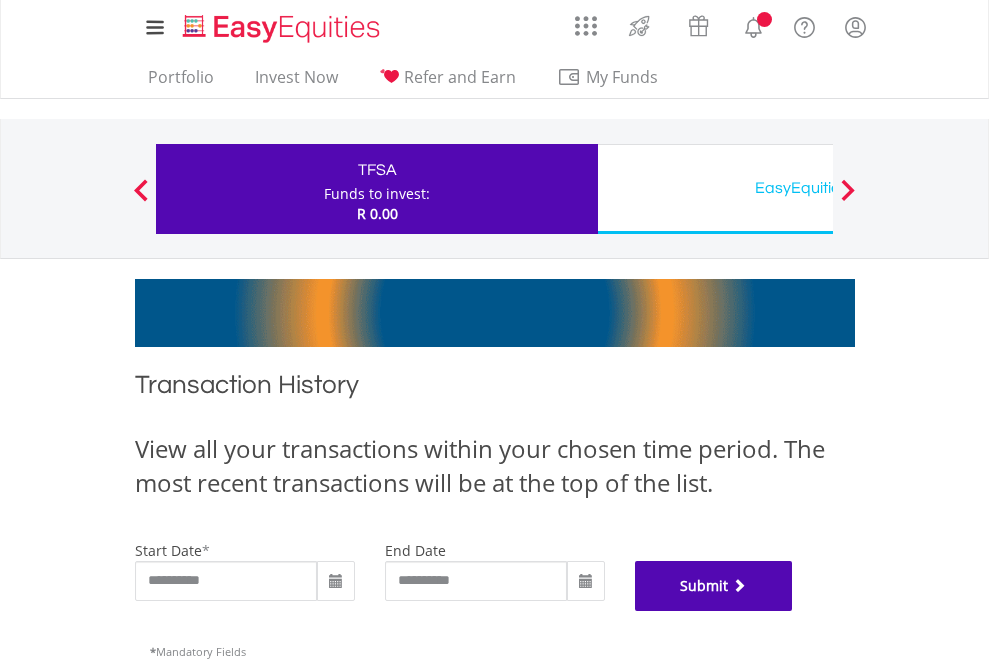 scroll, scrollTop: 811, scrollLeft: 0, axis: vertical 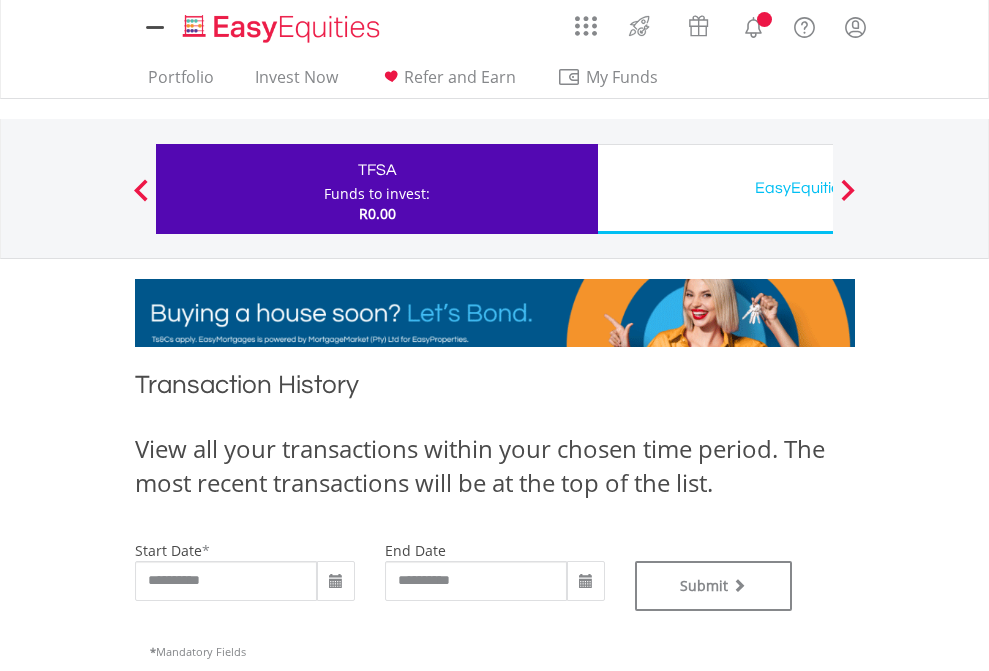 click on "EasyEquities USD" at bounding box center [818, 188] 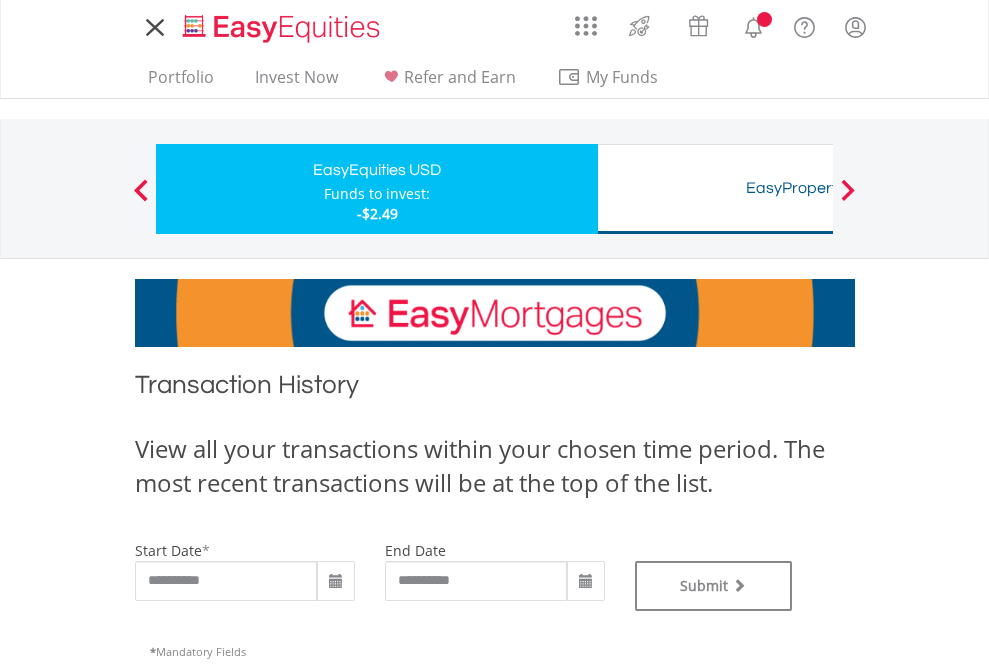 scroll, scrollTop: 0, scrollLeft: 0, axis: both 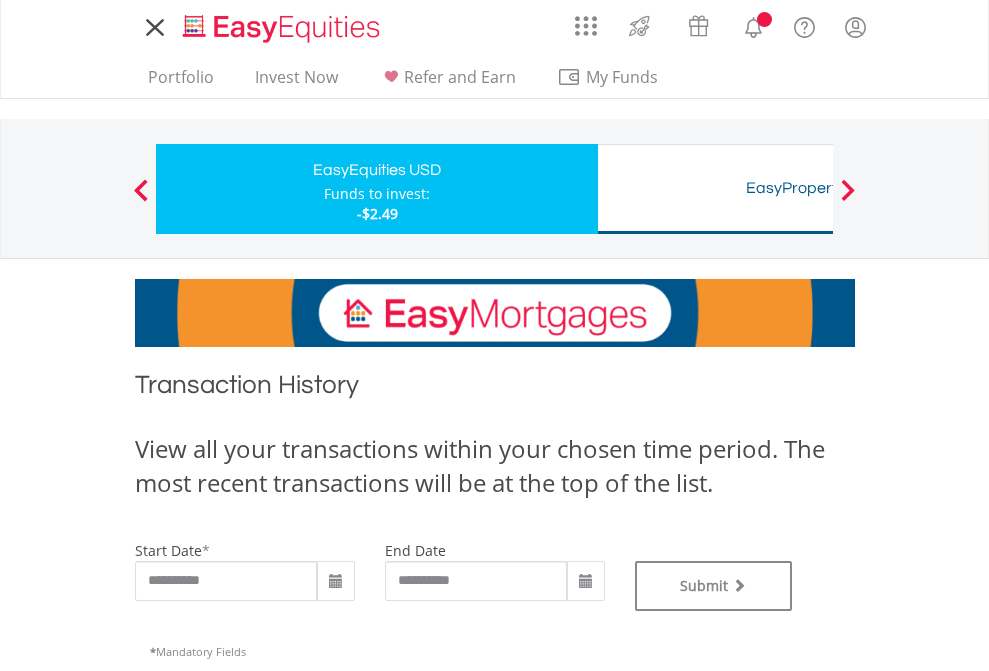 type on "**********" 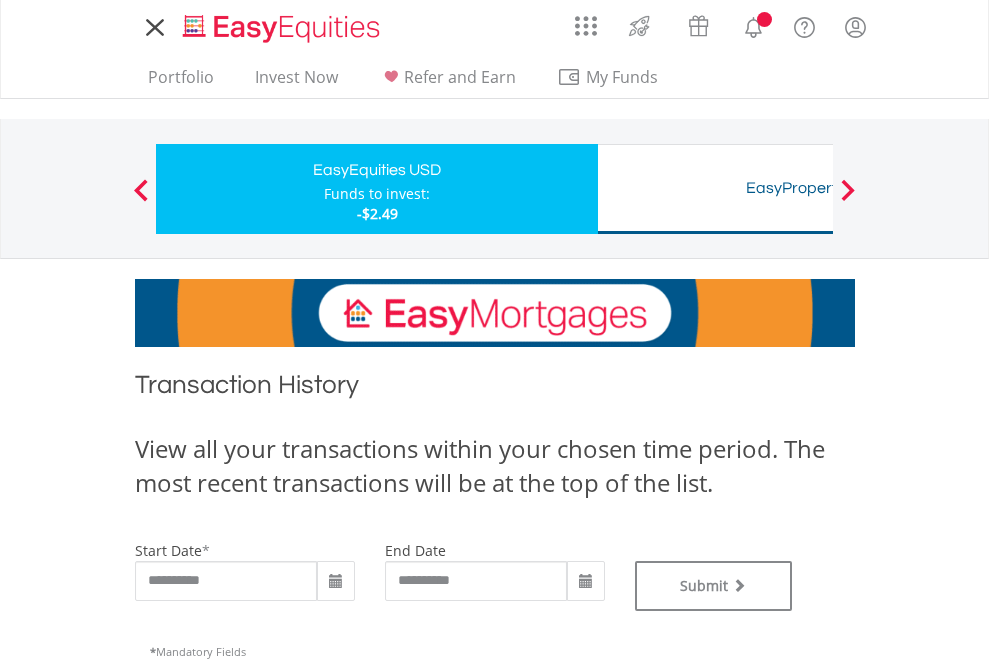 type on "**********" 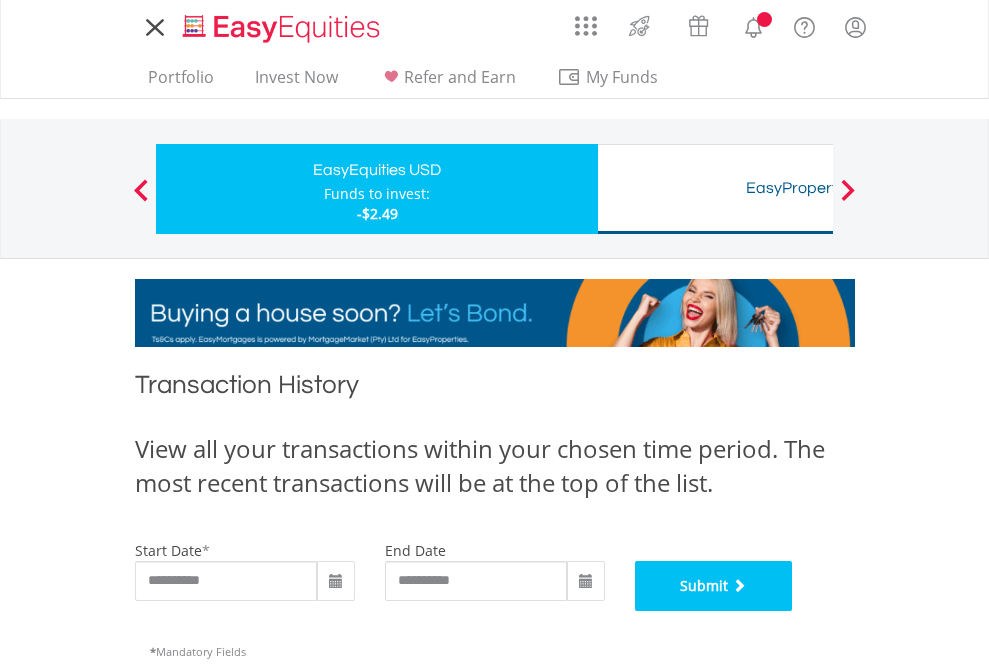 click on "Submit" at bounding box center [714, 586] 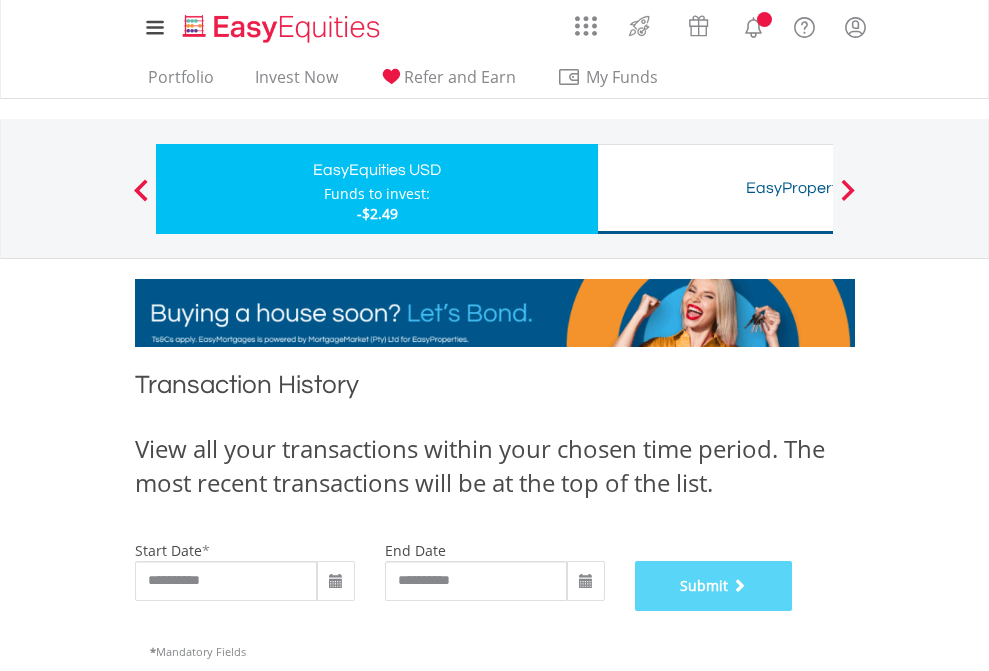 scroll, scrollTop: 811, scrollLeft: 0, axis: vertical 